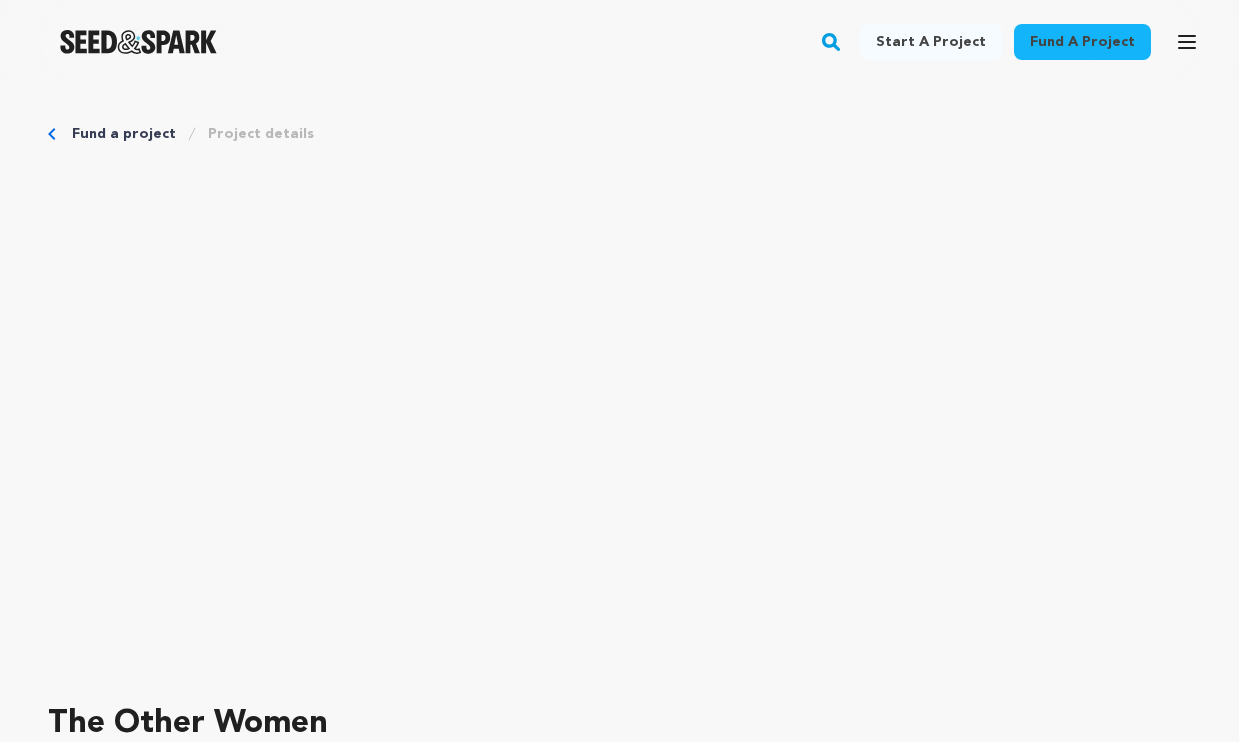 scroll, scrollTop: 0, scrollLeft: 0, axis: both 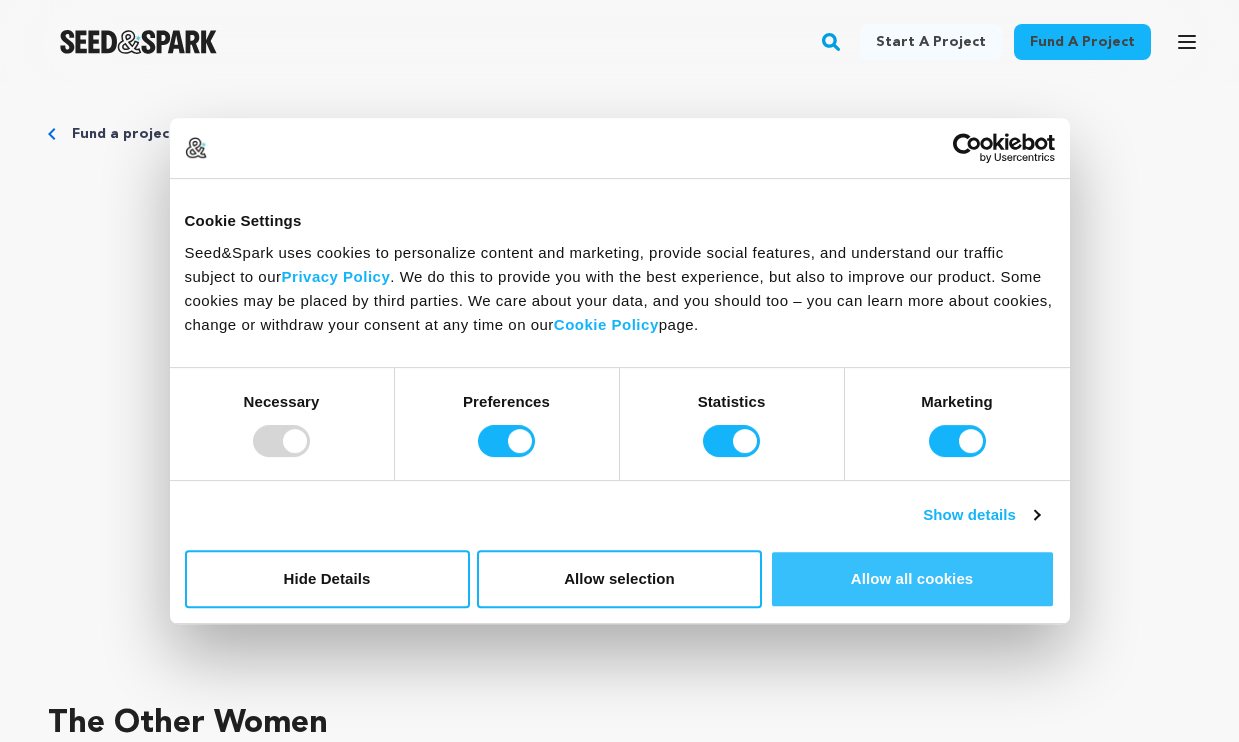 click on "Allow all cookies" at bounding box center (912, 579) 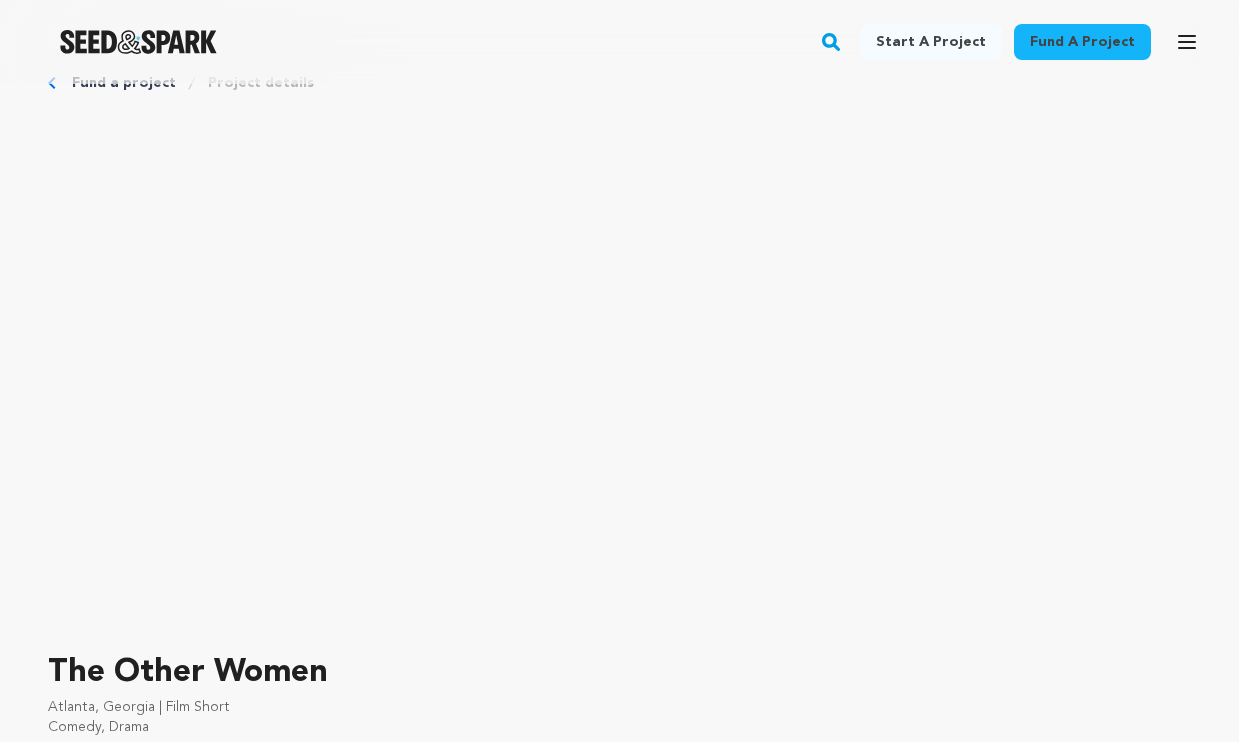 scroll, scrollTop: 0, scrollLeft: 0, axis: both 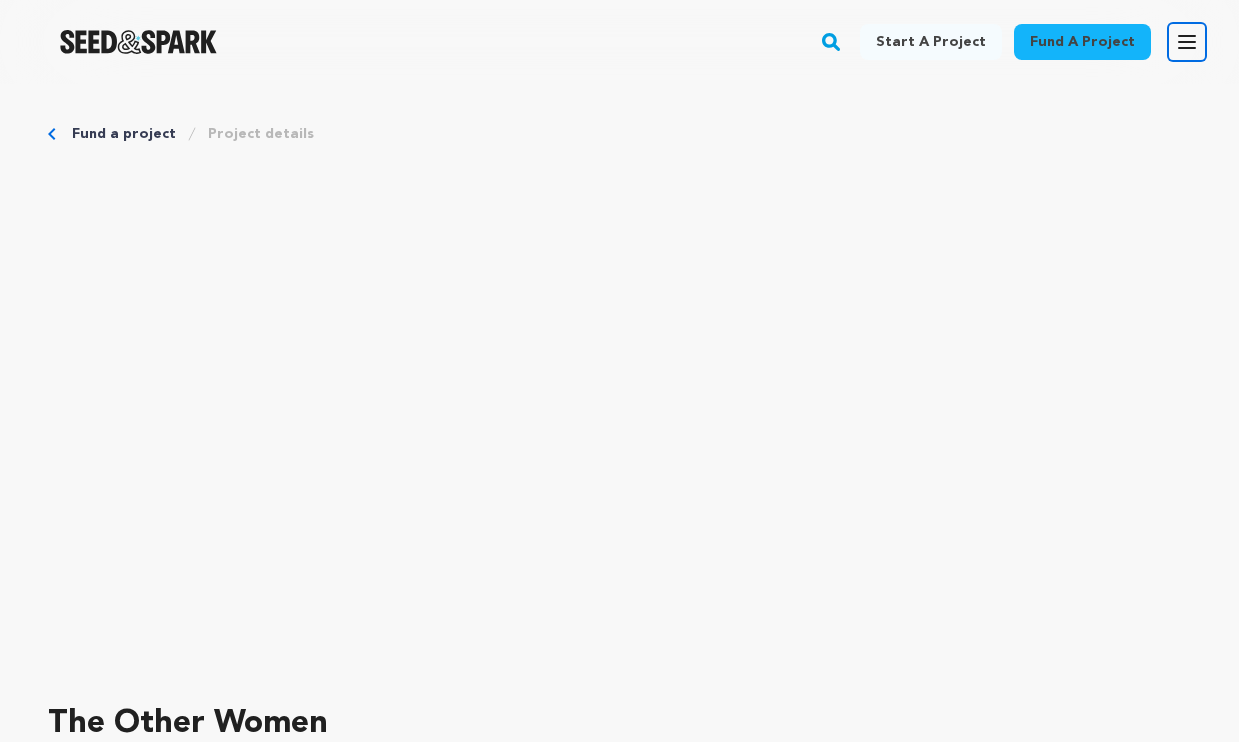 click 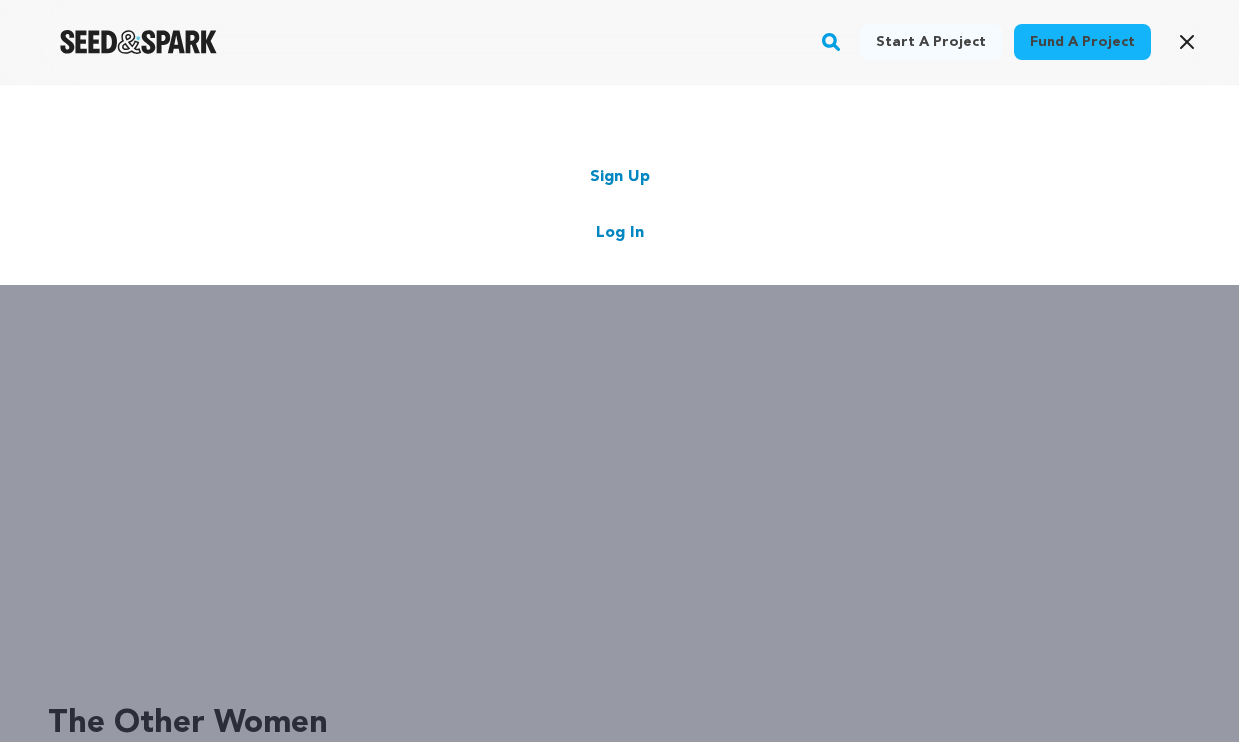 click on "Log In" at bounding box center [620, 233] 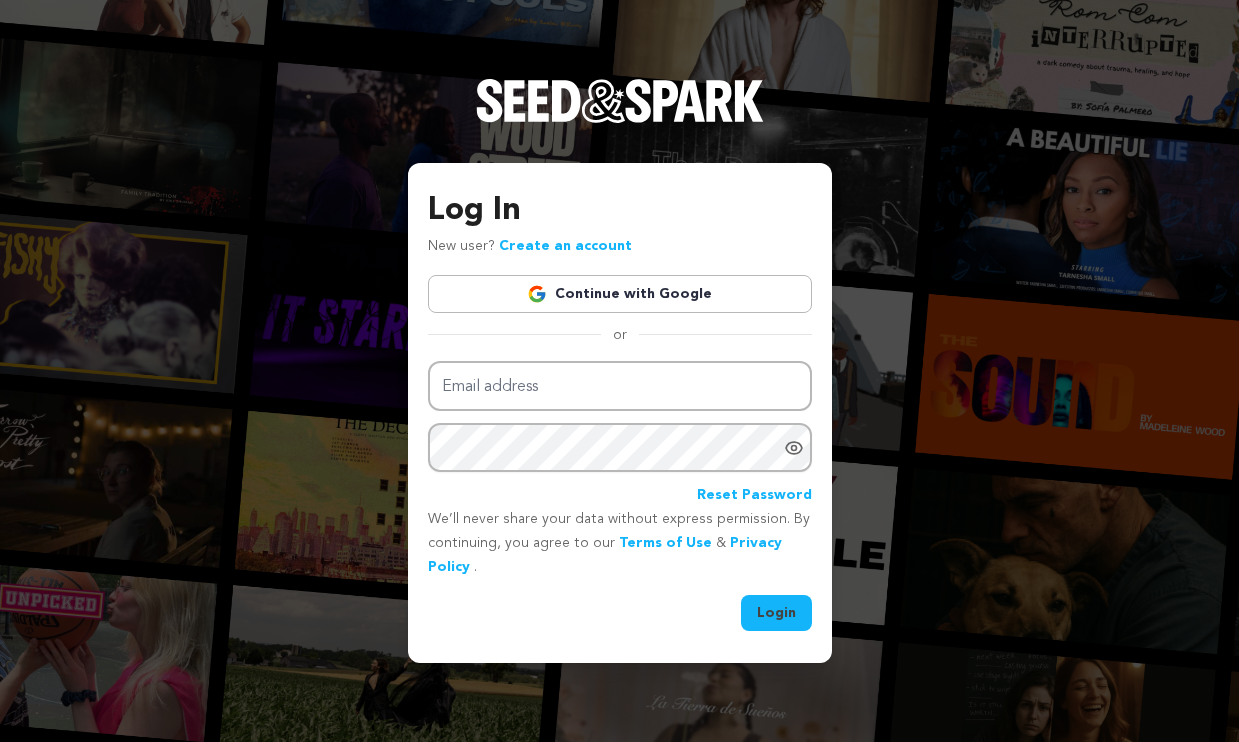 scroll, scrollTop: 0, scrollLeft: 0, axis: both 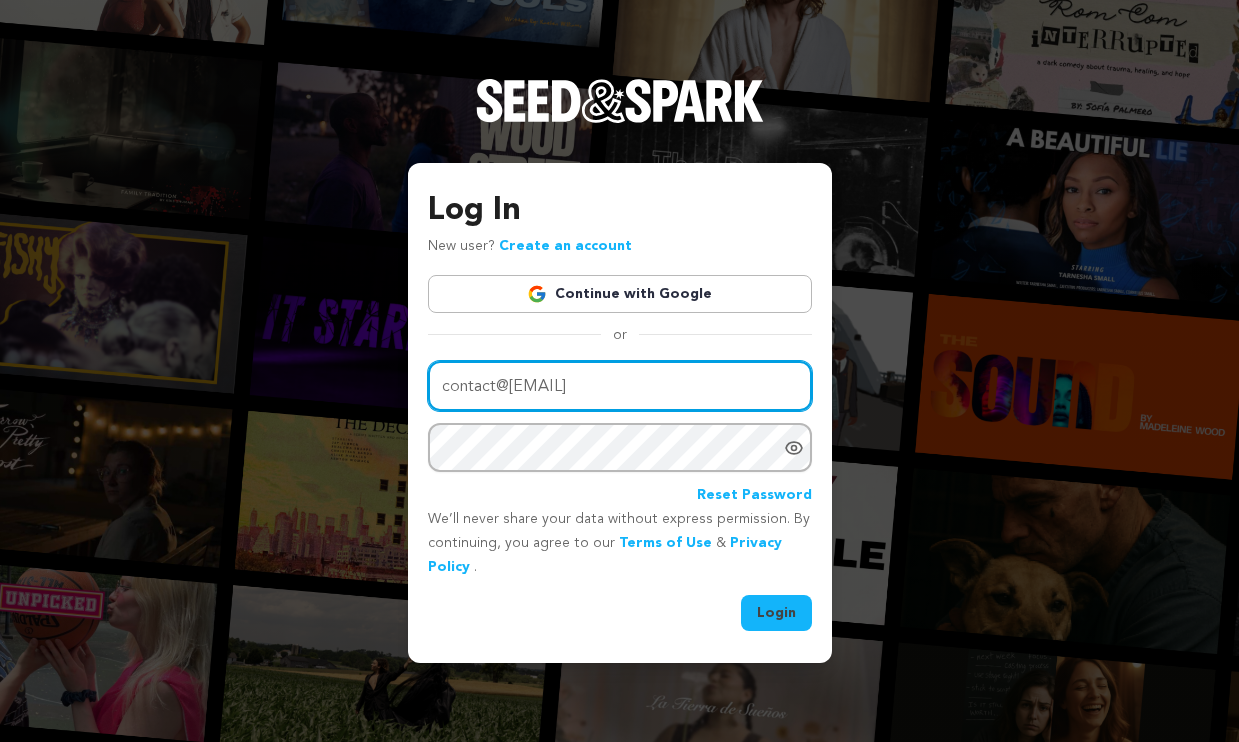 click on "contact@chipperdogproductions.com" at bounding box center [620, 386] 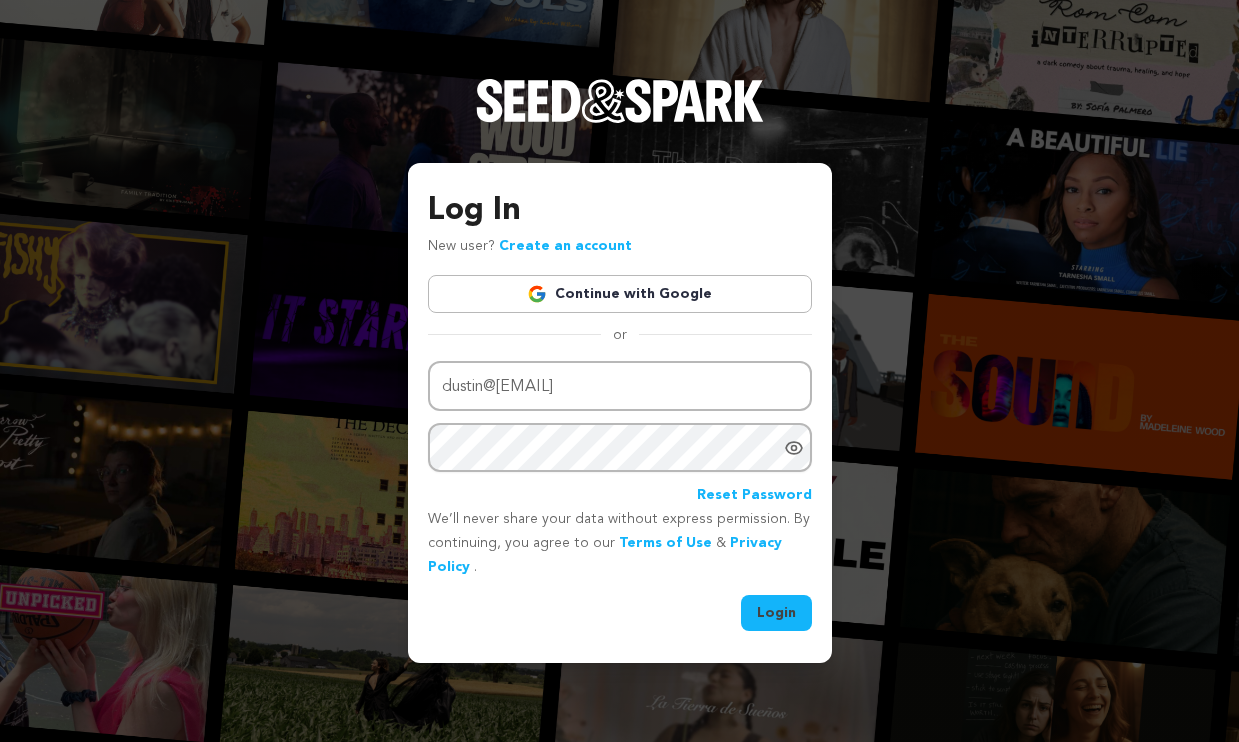 click on "Login" at bounding box center (776, 613) 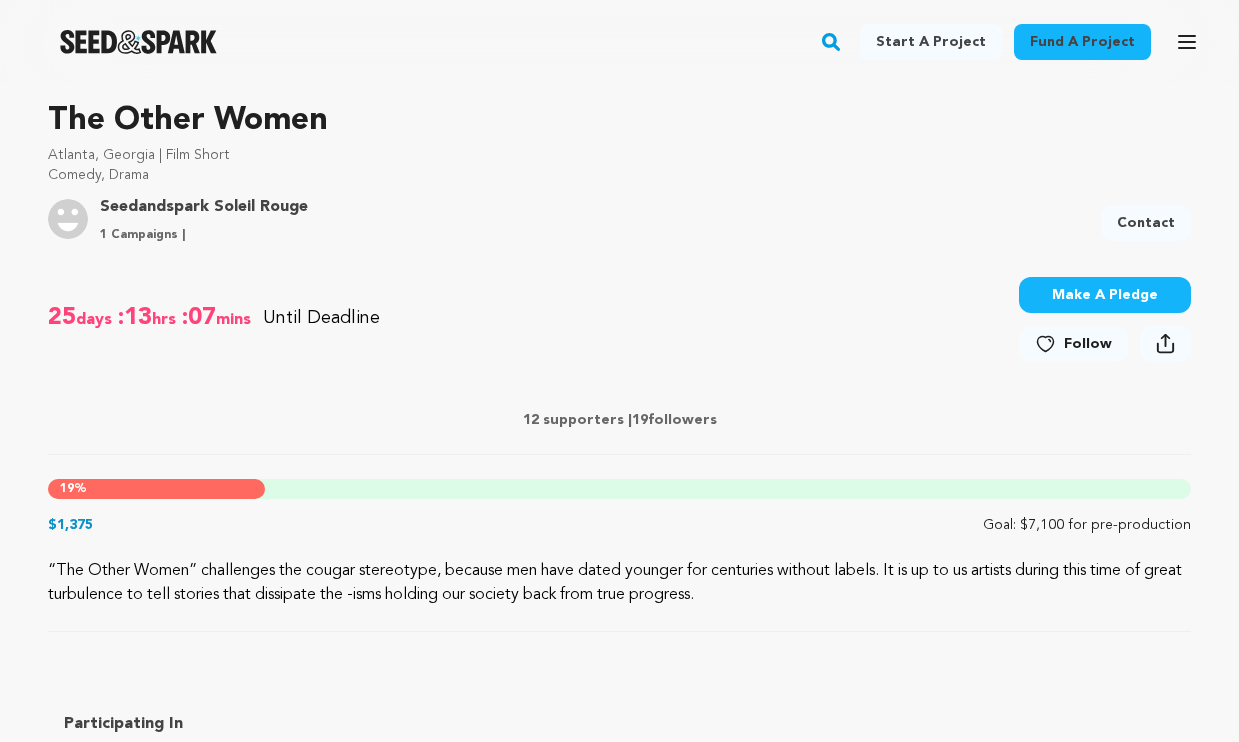 scroll, scrollTop: 641, scrollLeft: 0, axis: vertical 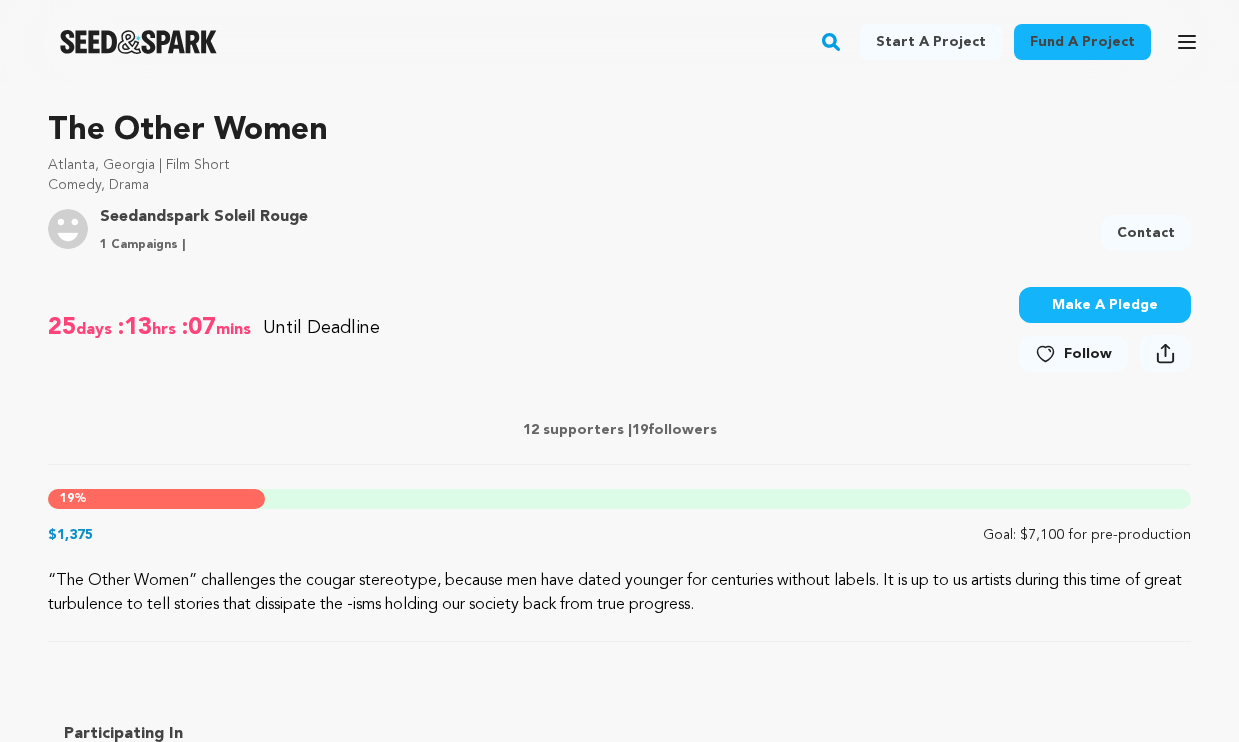 click on "Make A Pledge" at bounding box center (1105, 305) 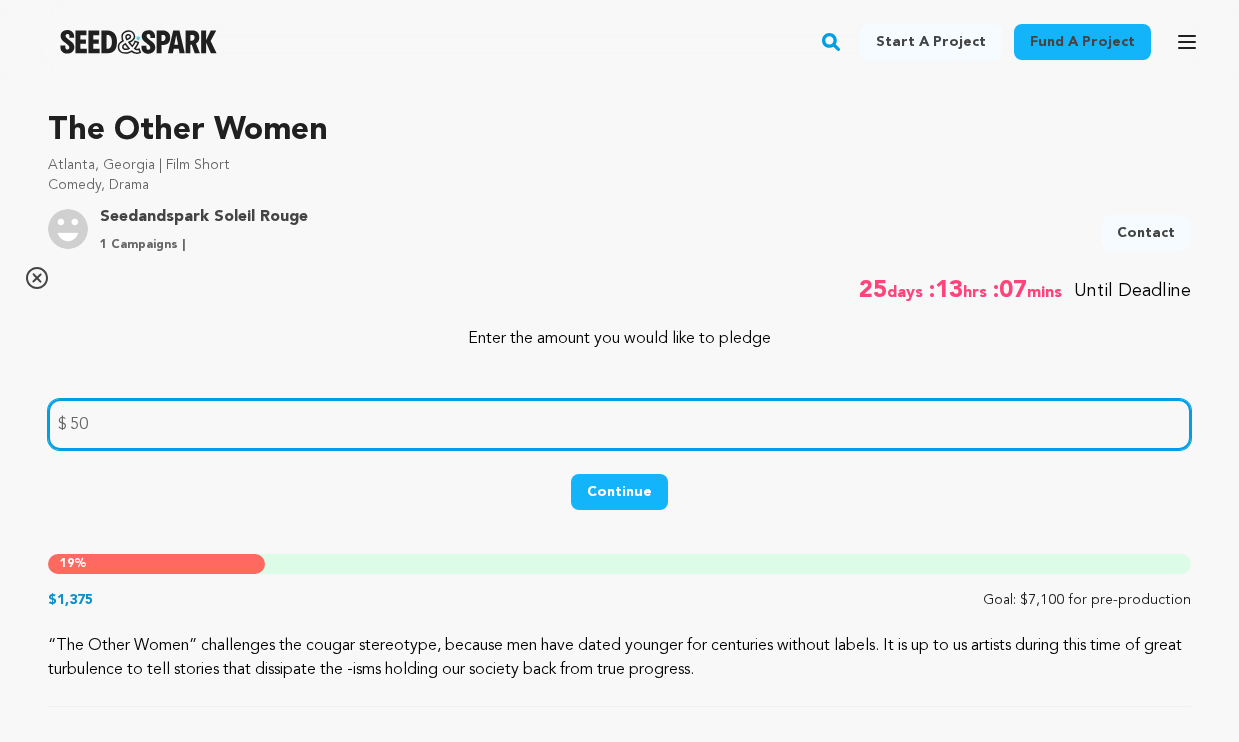 type on "50" 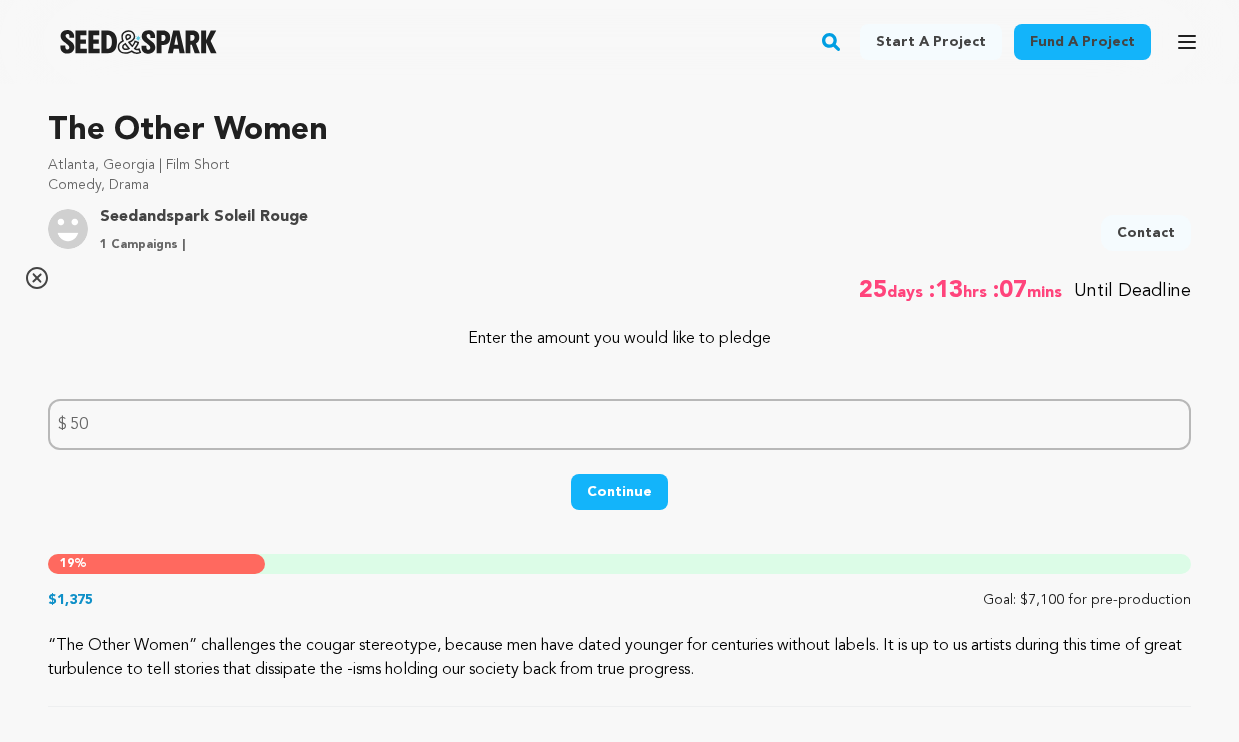 click on "Continue" at bounding box center [619, 492] 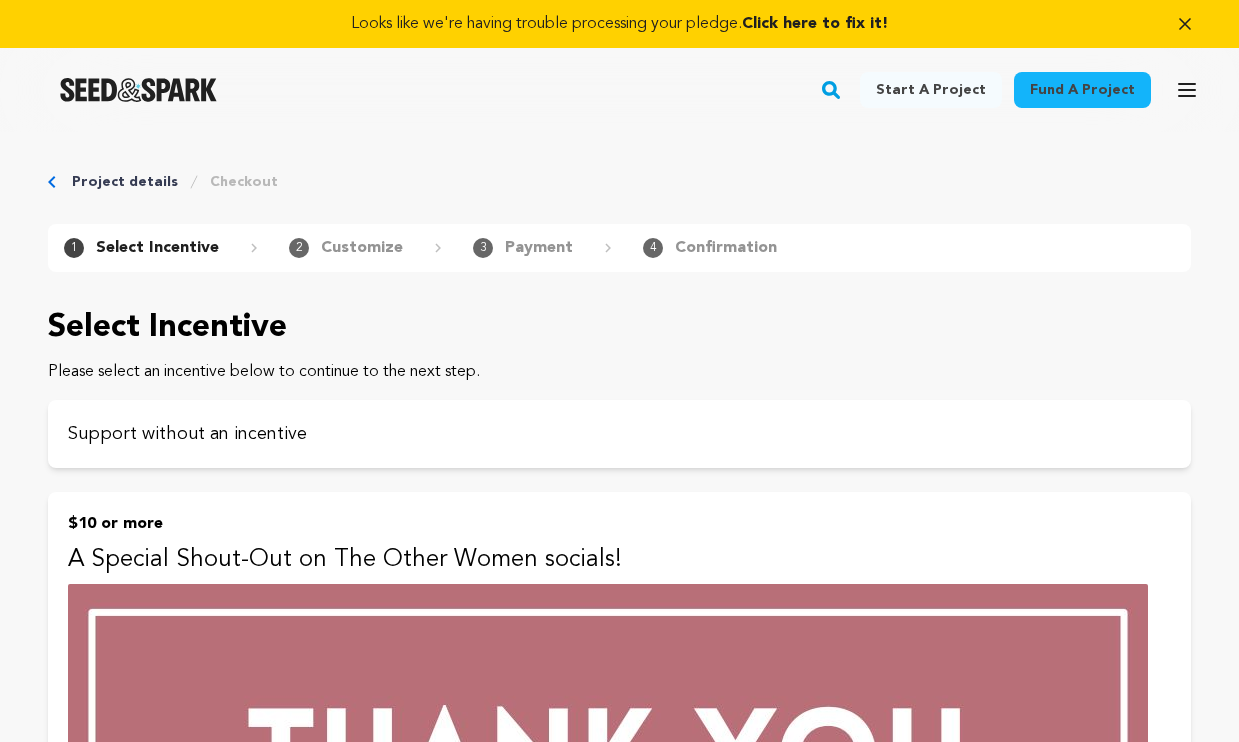 scroll, scrollTop: 0, scrollLeft: 0, axis: both 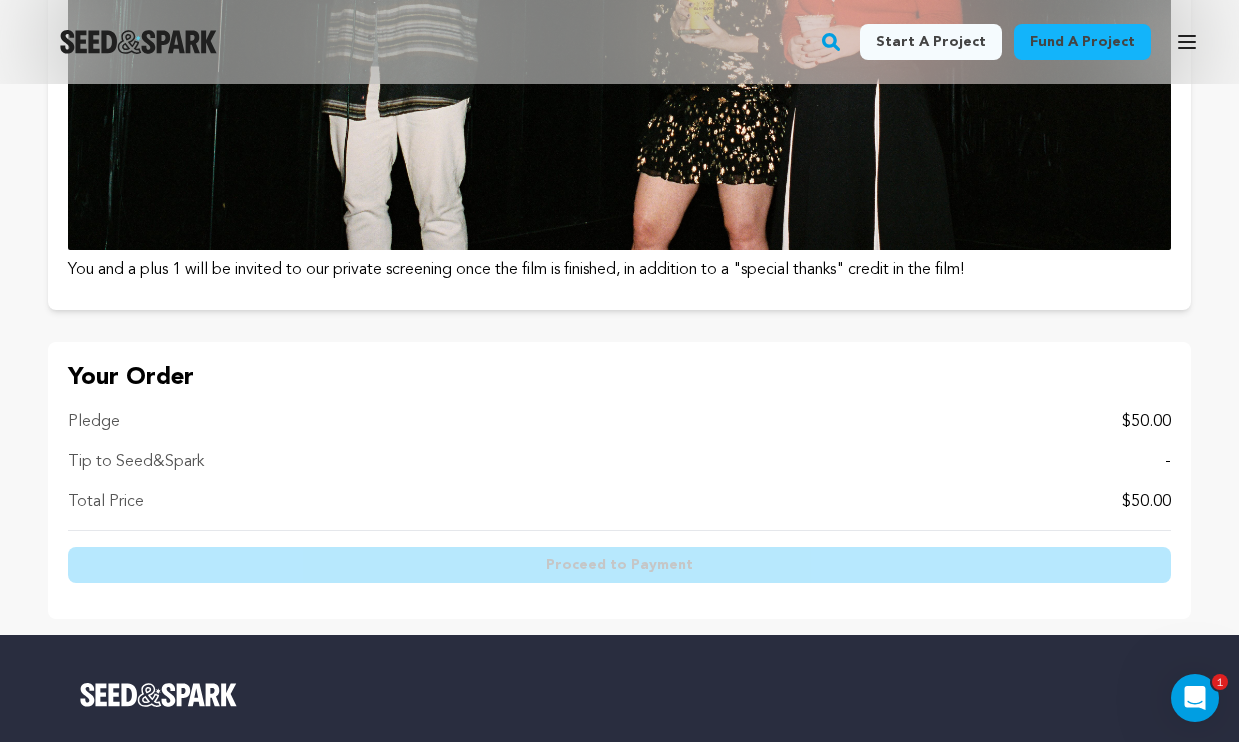 click on "Total Price
$50.00" at bounding box center (619, 502) 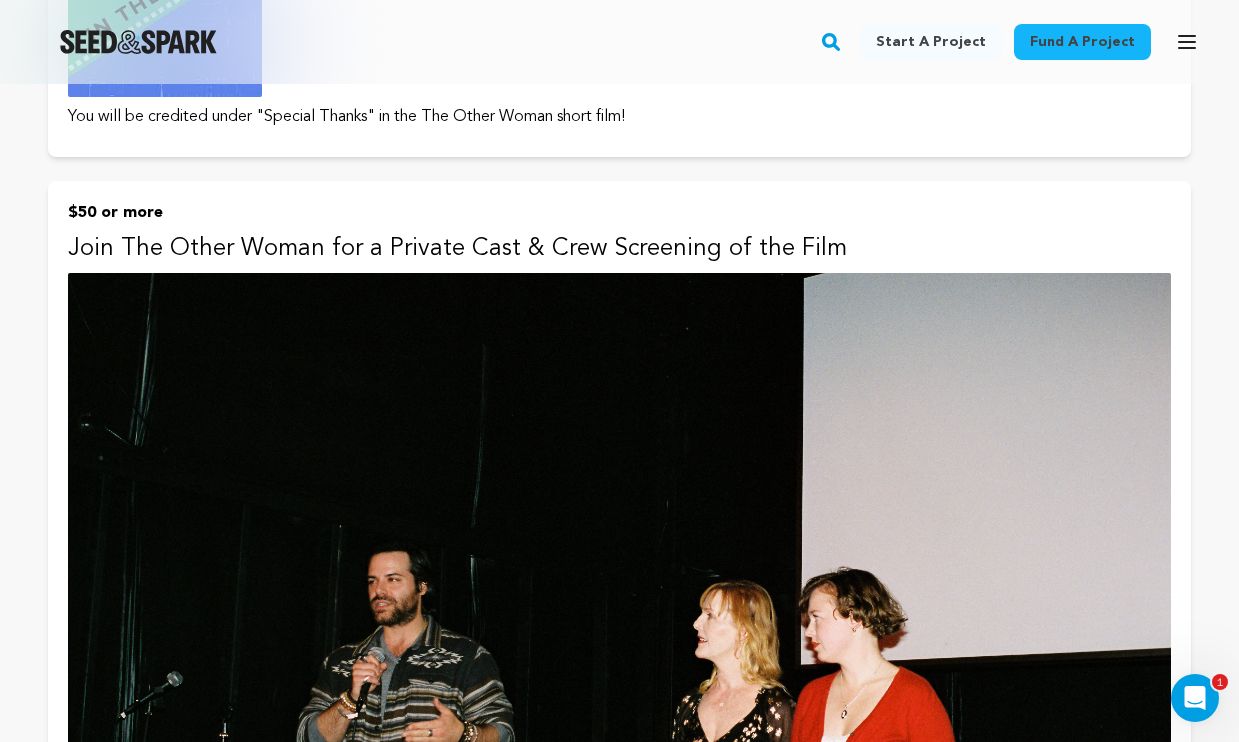 scroll, scrollTop: 2247, scrollLeft: 0, axis: vertical 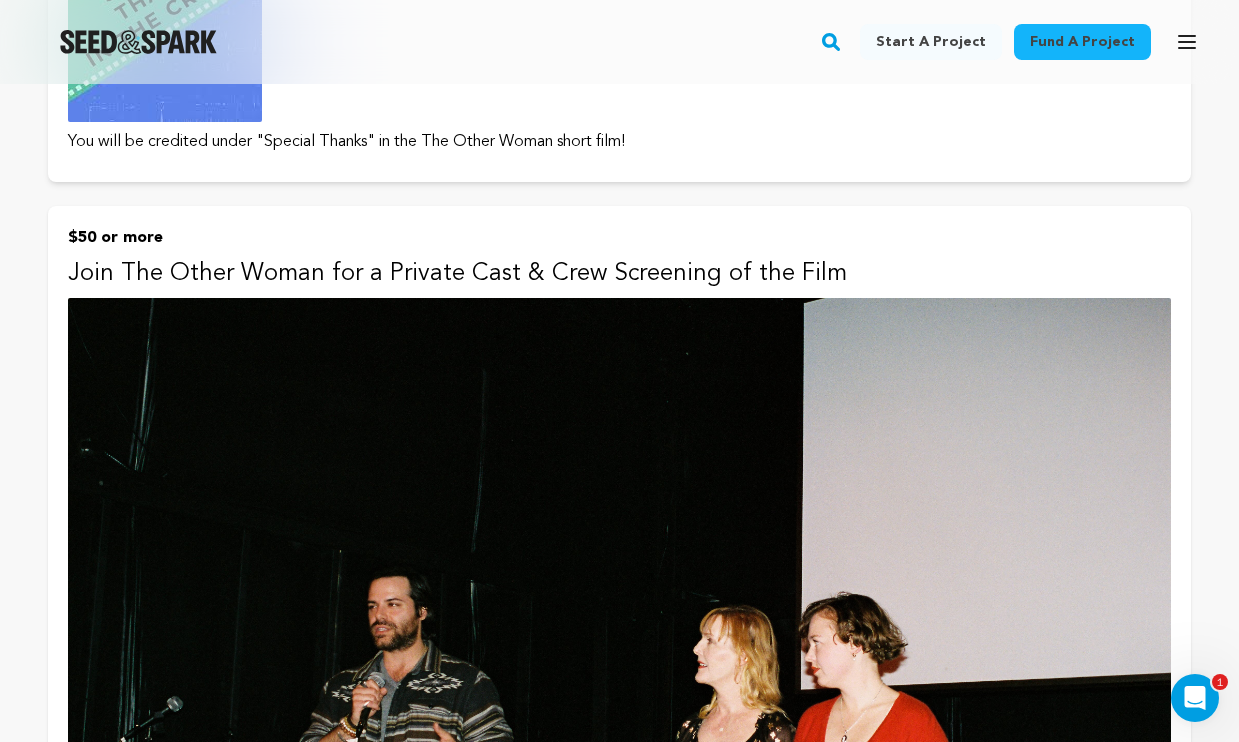 click on "Join The Other Woman for a Private Cast & Crew Screening of the Film" at bounding box center [619, 274] 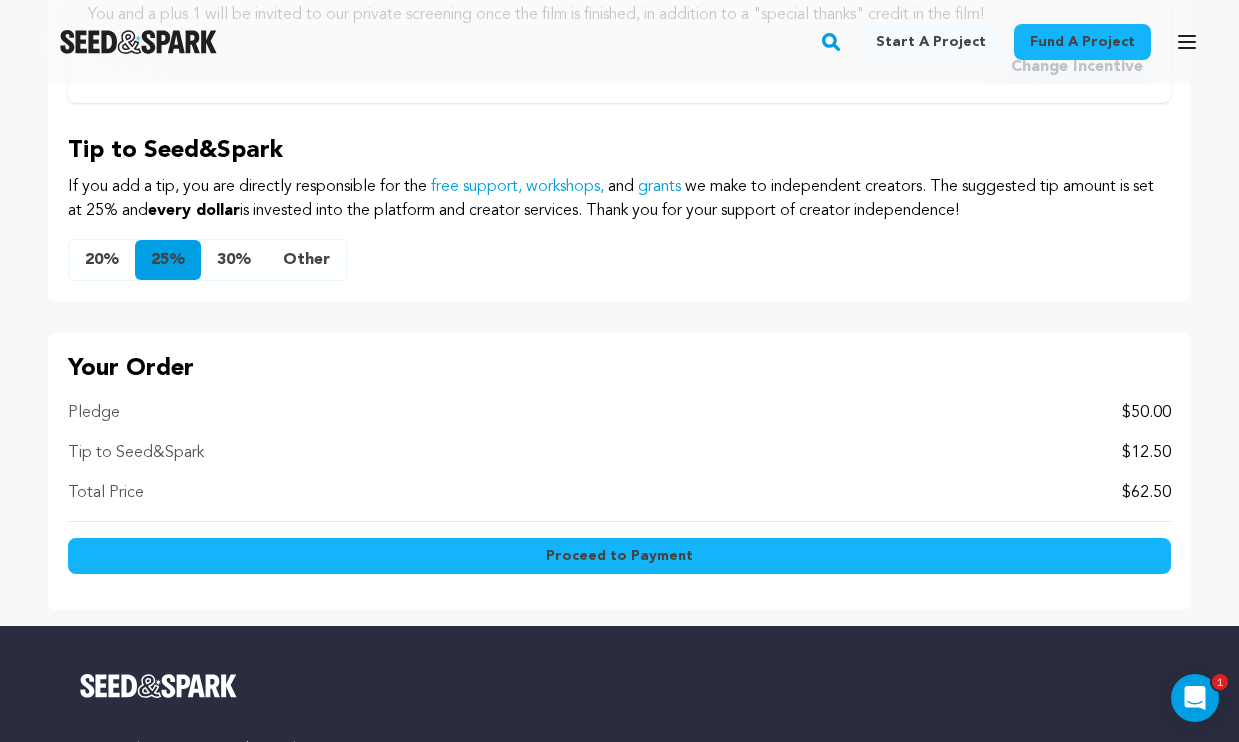 scroll, scrollTop: 2063, scrollLeft: 0, axis: vertical 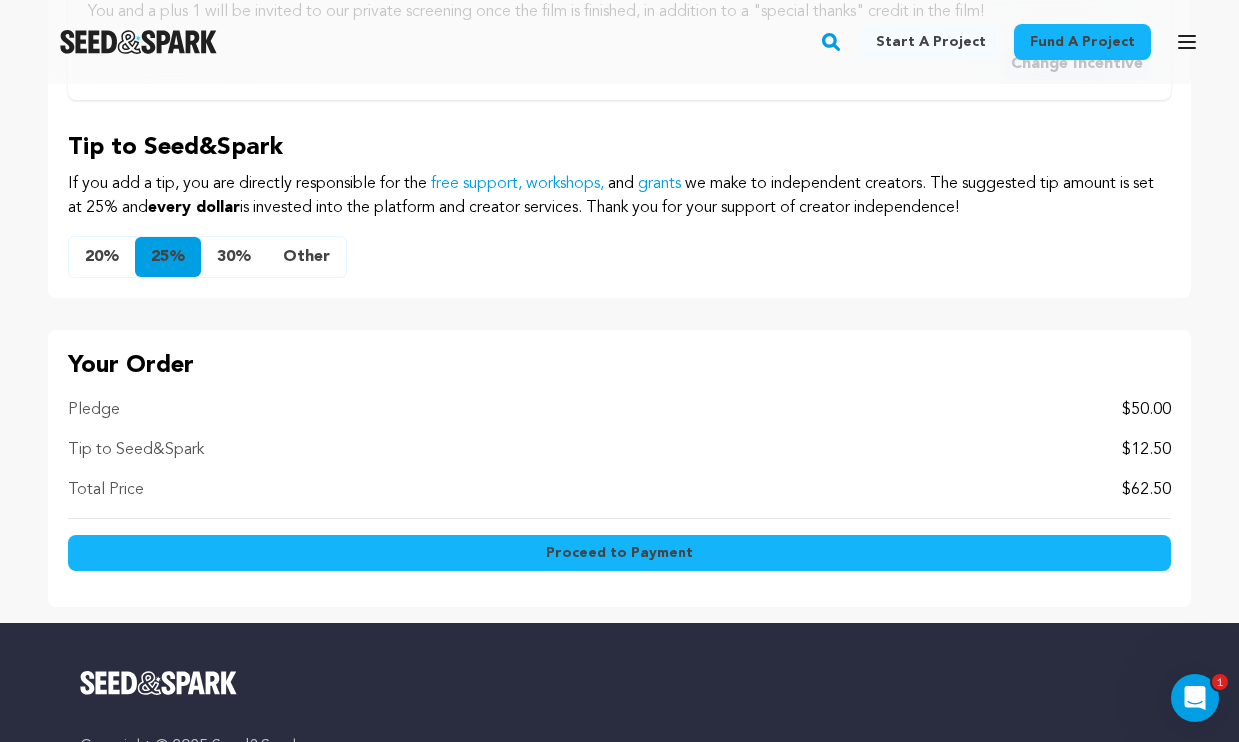 click on "Proceed to Payment" at bounding box center (619, 553) 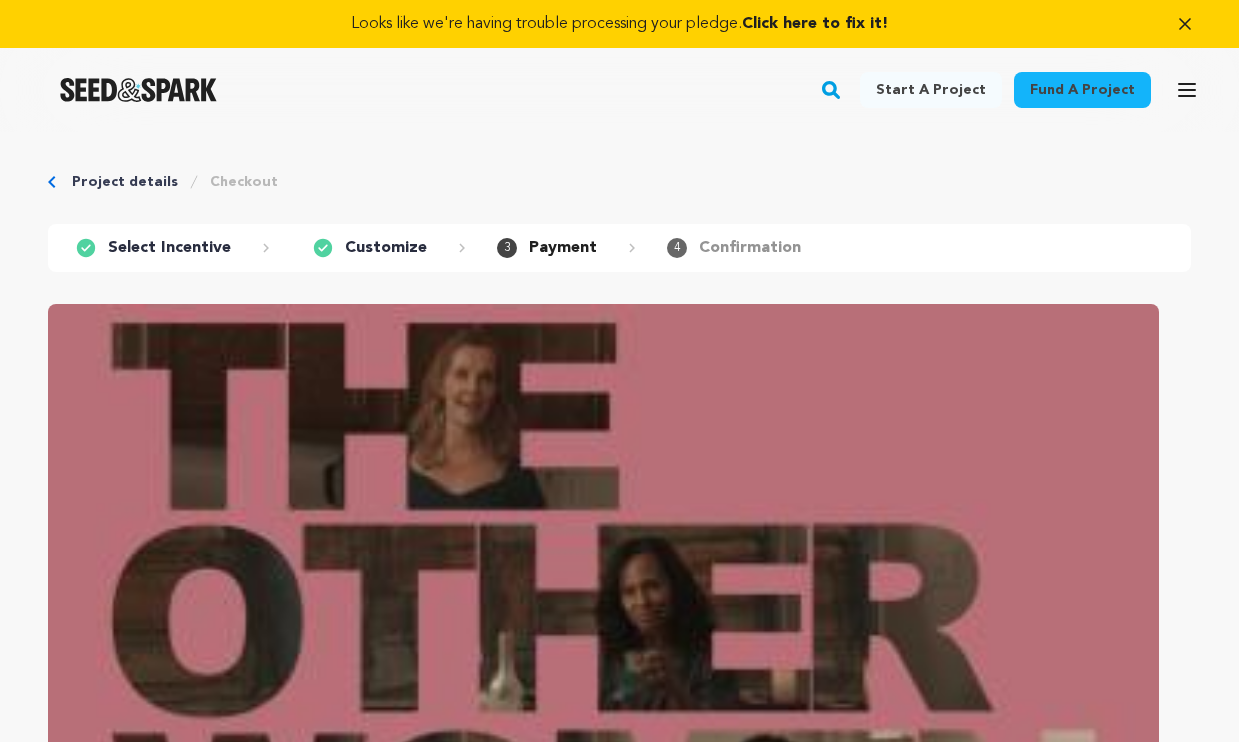 scroll, scrollTop: 0, scrollLeft: 0, axis: both 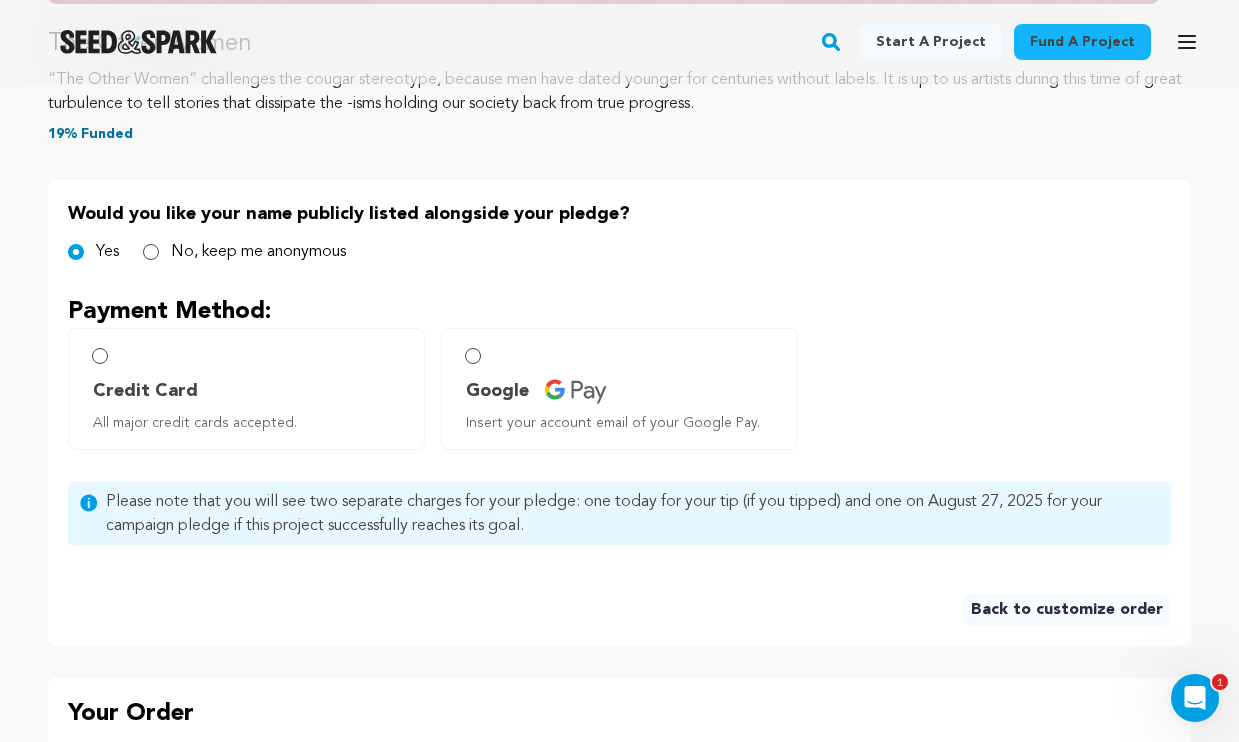 click on "Credit Card
All major credit cards accepted." at bounding box center [246, 389] 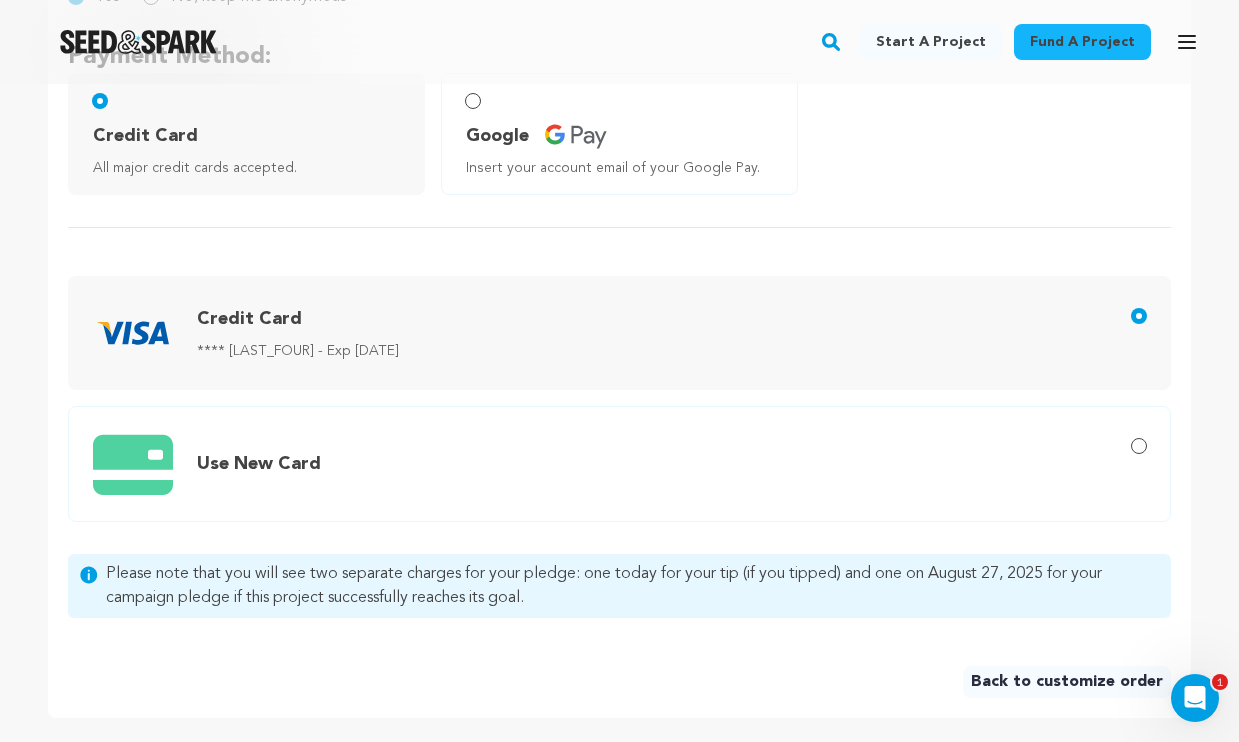 scroll, scrollTop: 1200, scrollLeft: 0, axis: vertical 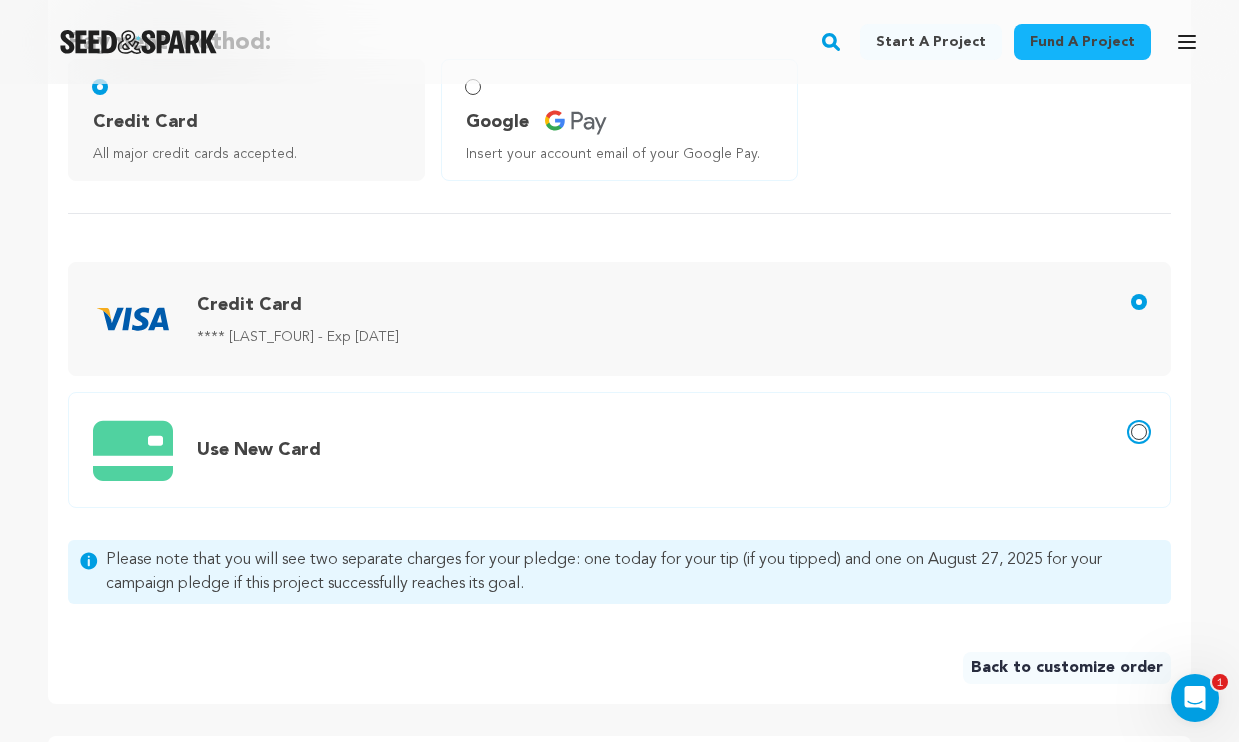 click on "Use New Card" at bounding box center [1139, 432] 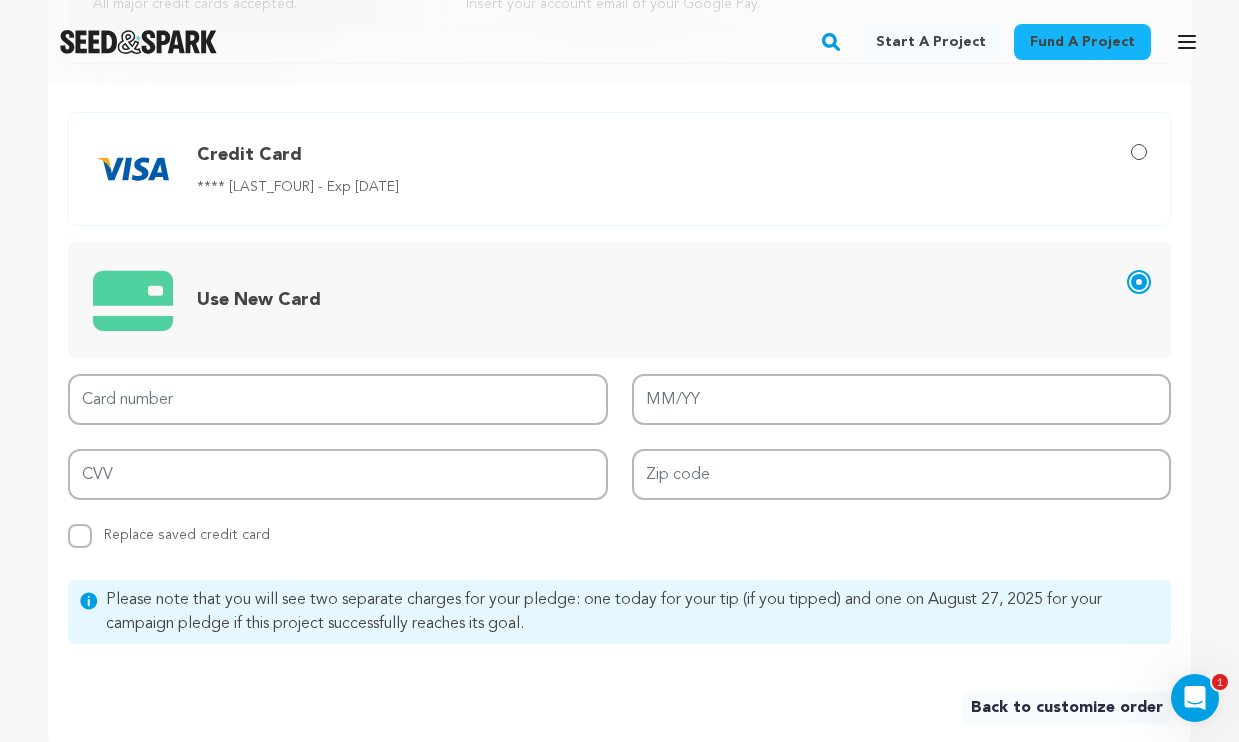 scroll, scrollTop: 1393, scrollLeft: 0, axis: vertical 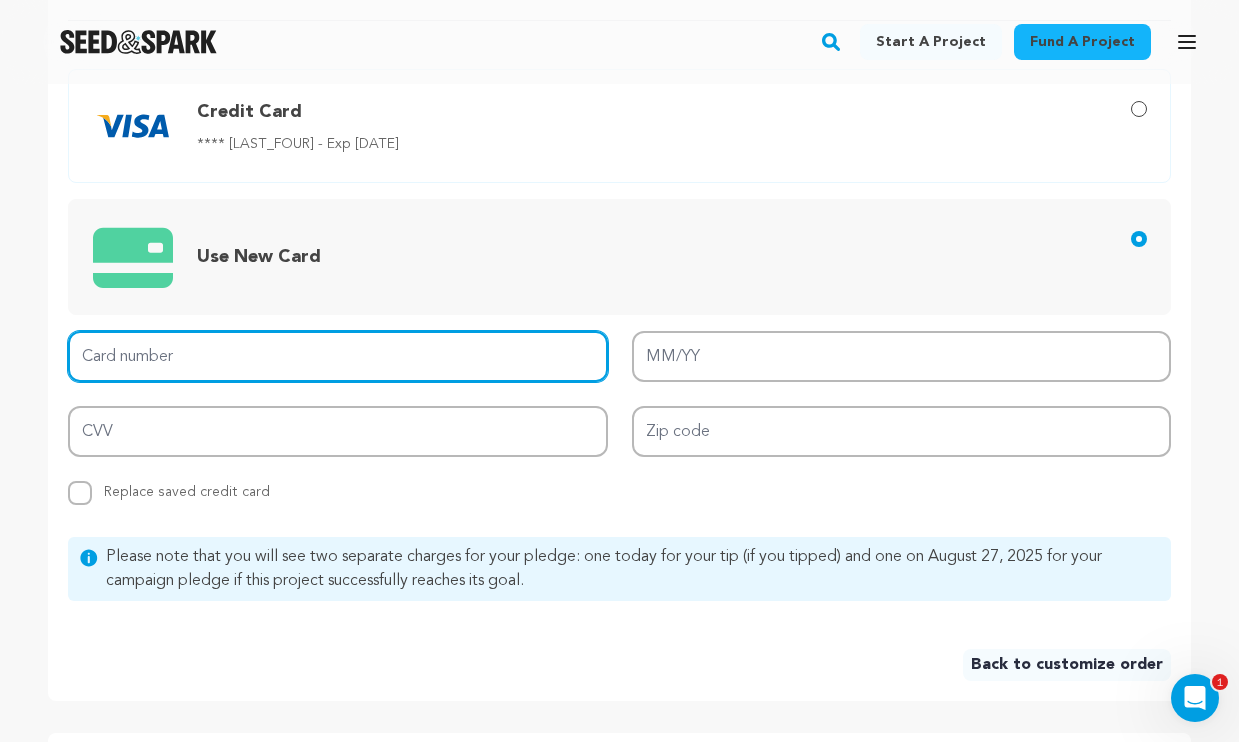 click on "Card number" at bounding box center (338, 356) 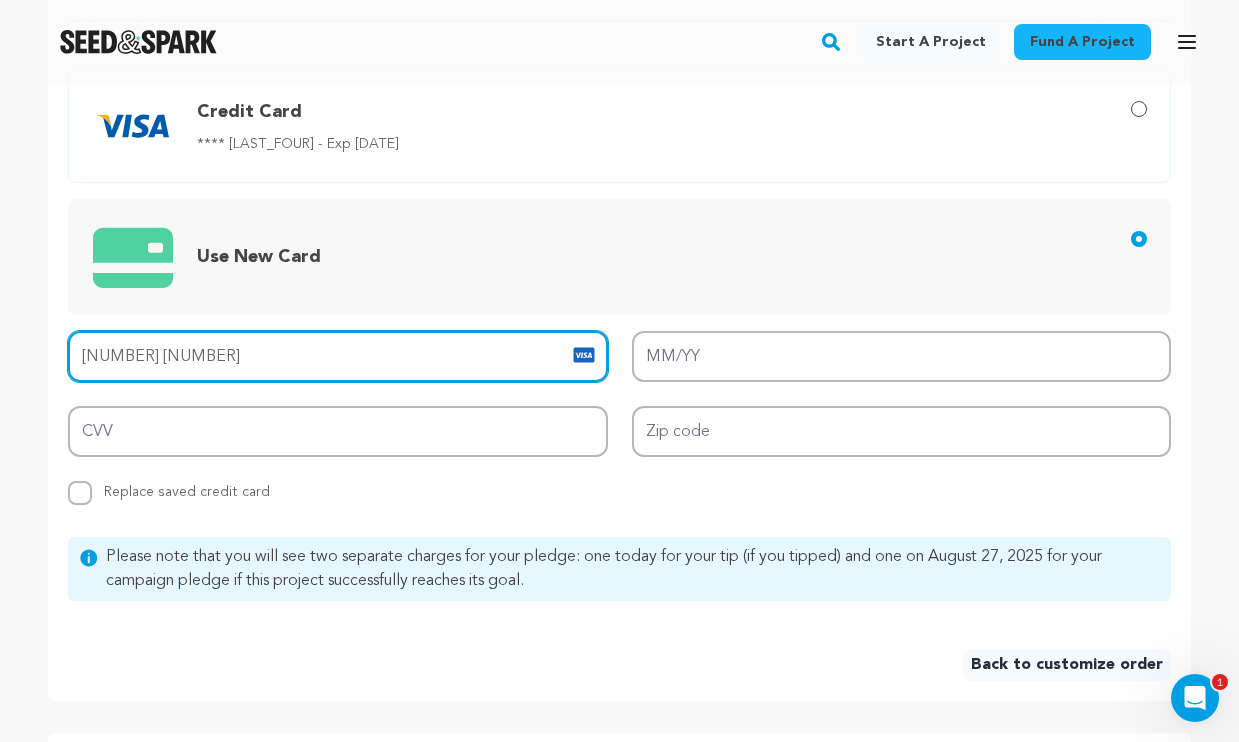 type on "4131 71" 